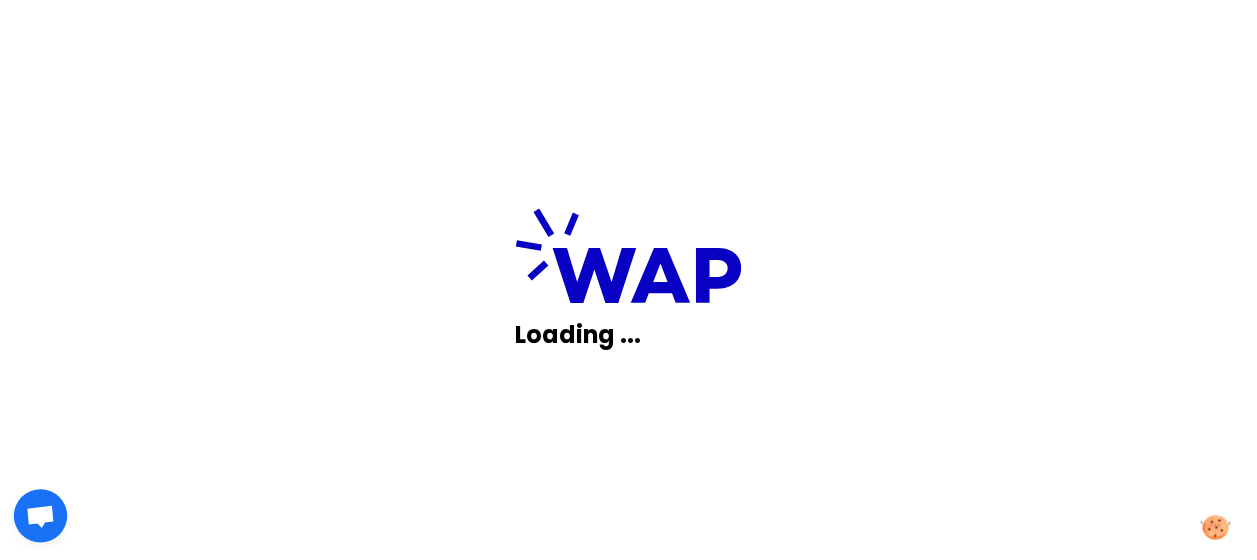 scroll, scrollTop: 0, scrollLeft: 0, axis: both 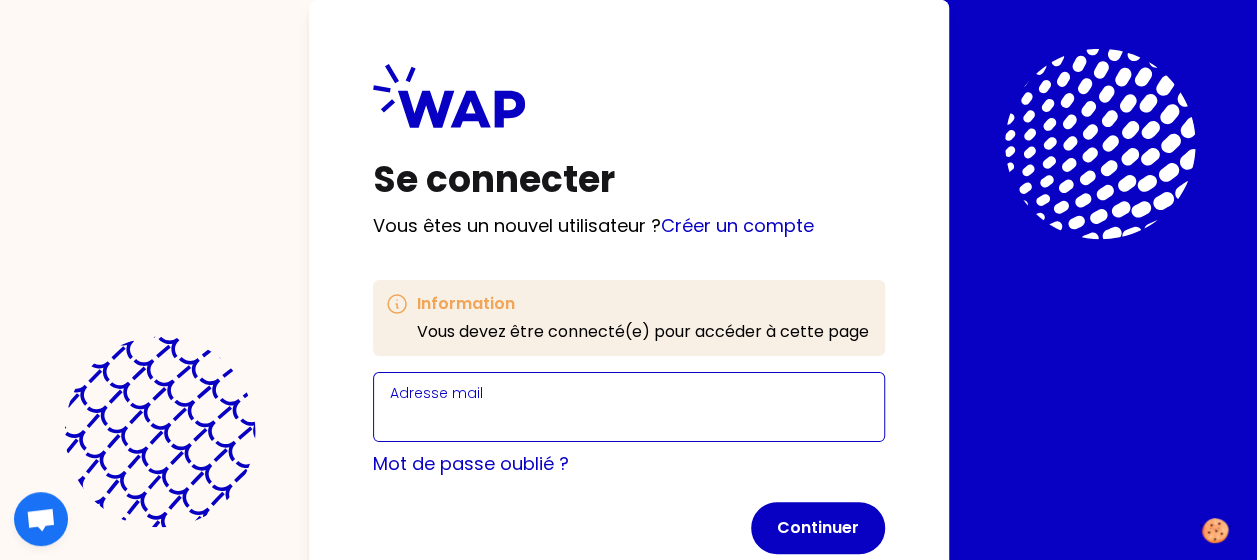 click on "Adresse mail" at bounding box center (629, 419) 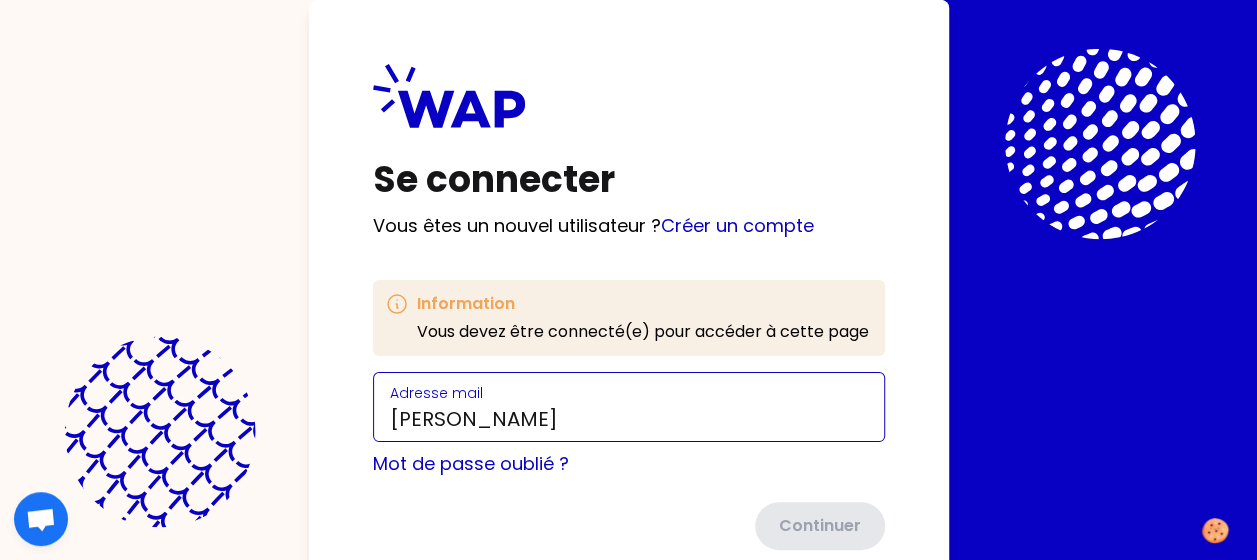 type on "[PERSON_NAME][EMAIL_ADDRESS][DOMAIN_NAME]" 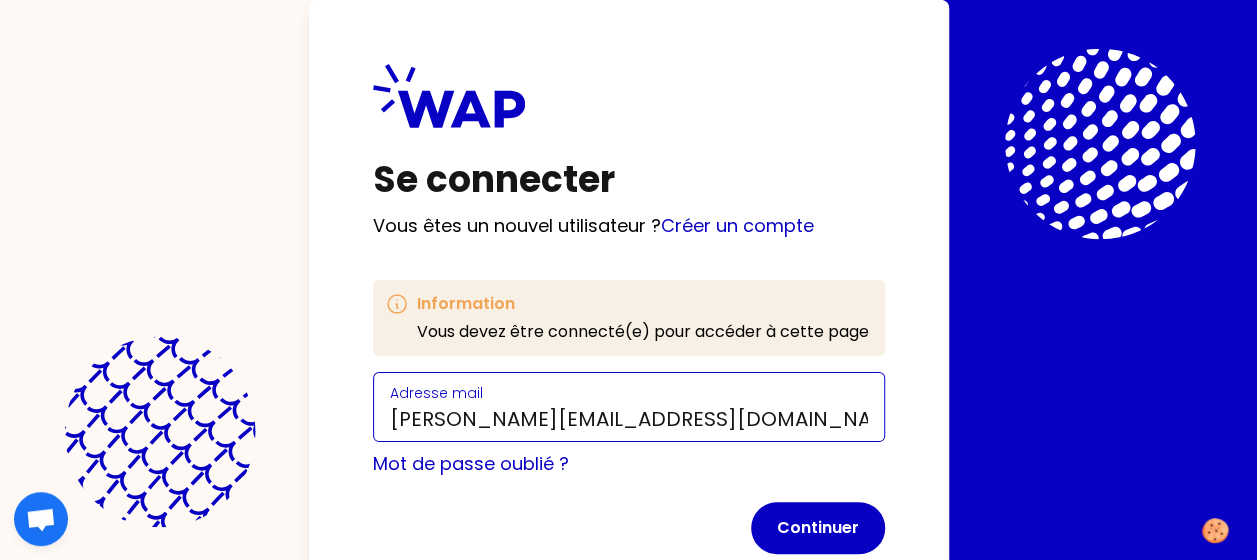 scroll, scrollTop: 57, scrollLeft: 0, axis: vertical 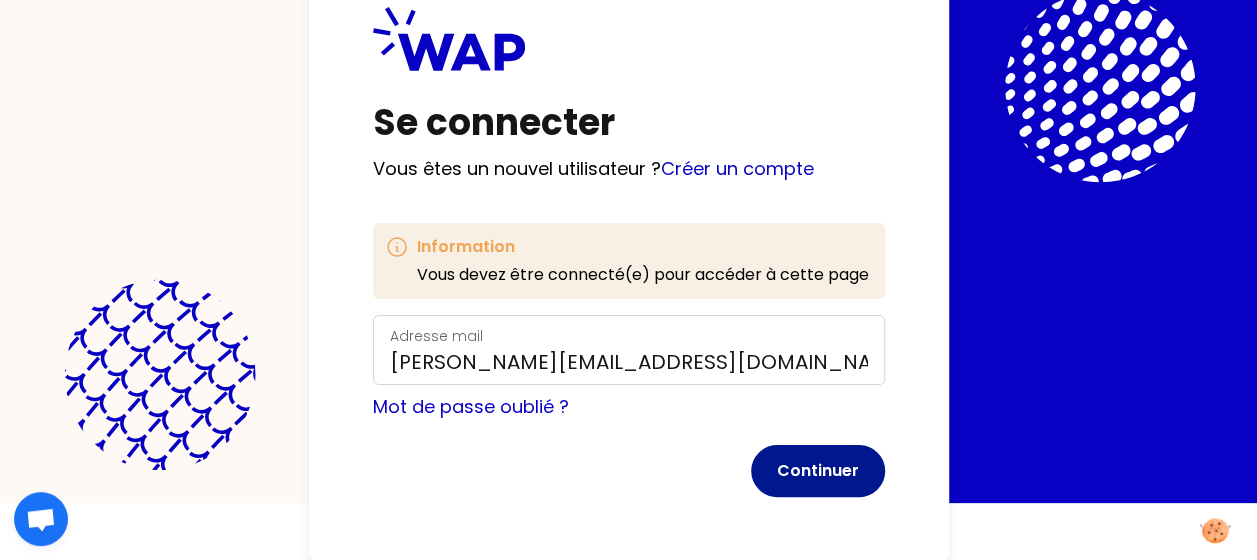 click on "Continuer" at bounding box center (818, 471) 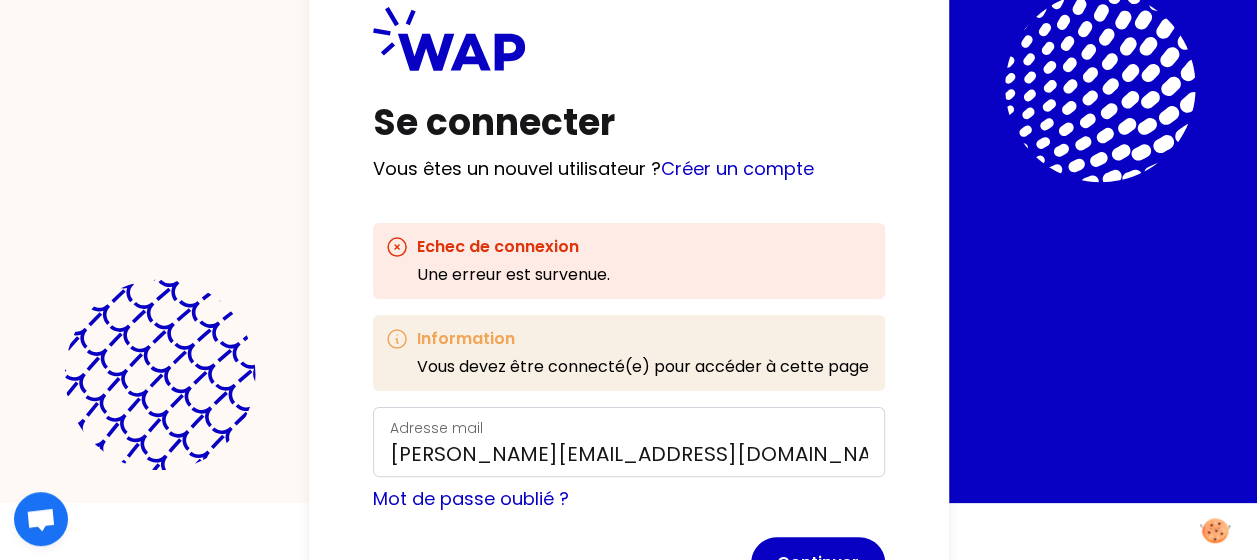 scroll, scrollTop: 149, scrollLeft: 0, axis: vertical 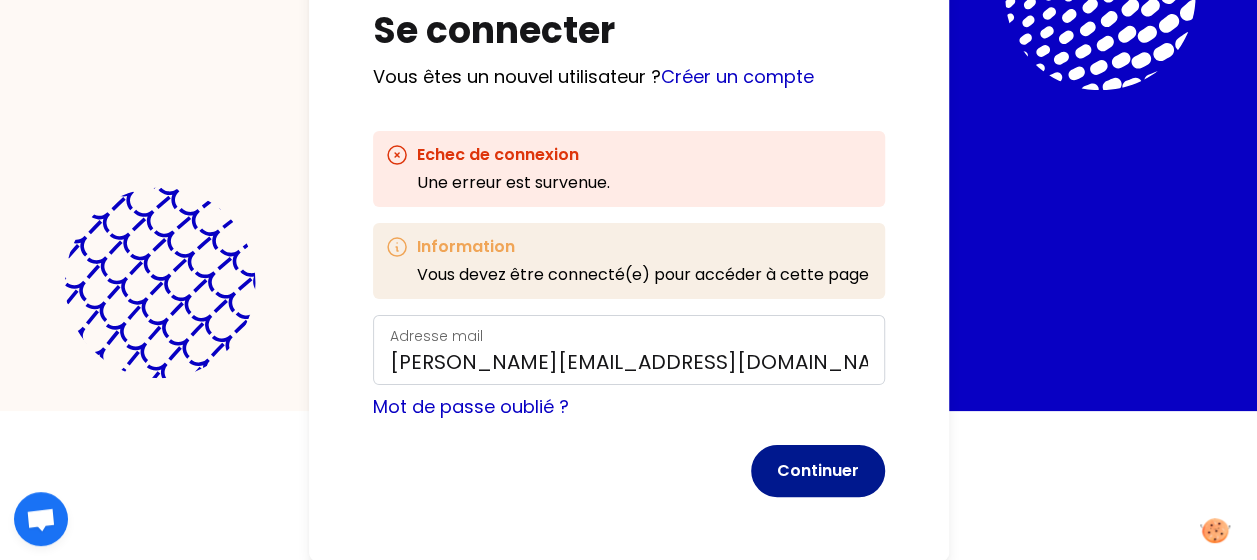 click on "Continuer" at bounding box center (818, 471) 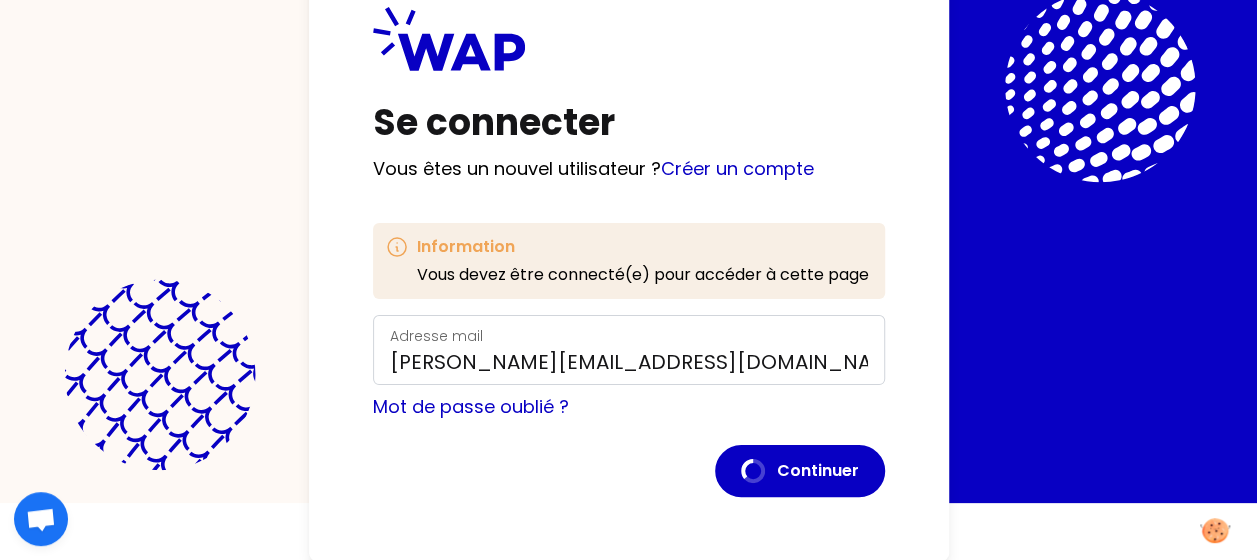 scroll, scrollTop: 17, scrollLeft: 0, axis: vertical 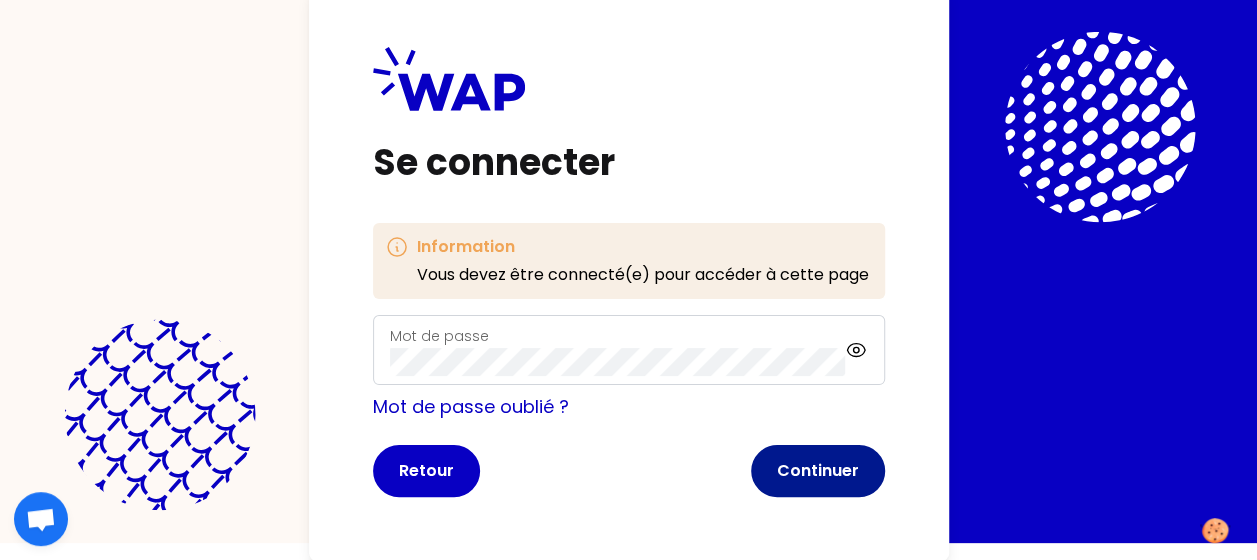 click on "Continuer" at bounding box center [818, 471] 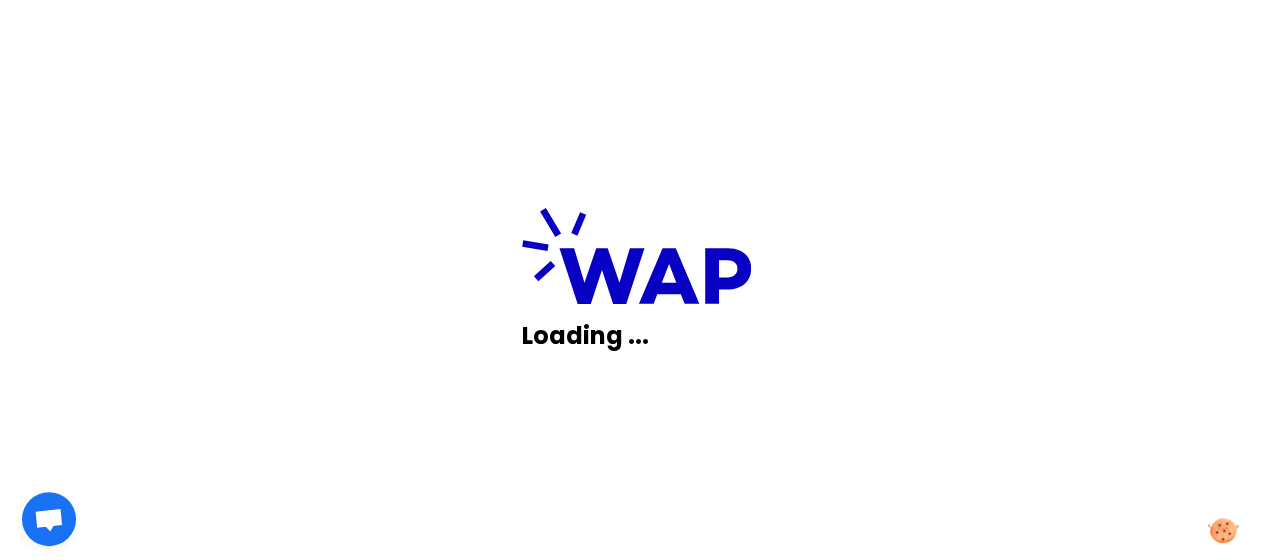 scroll, scrollTop: 0, scrollLeft: 0, axis: both 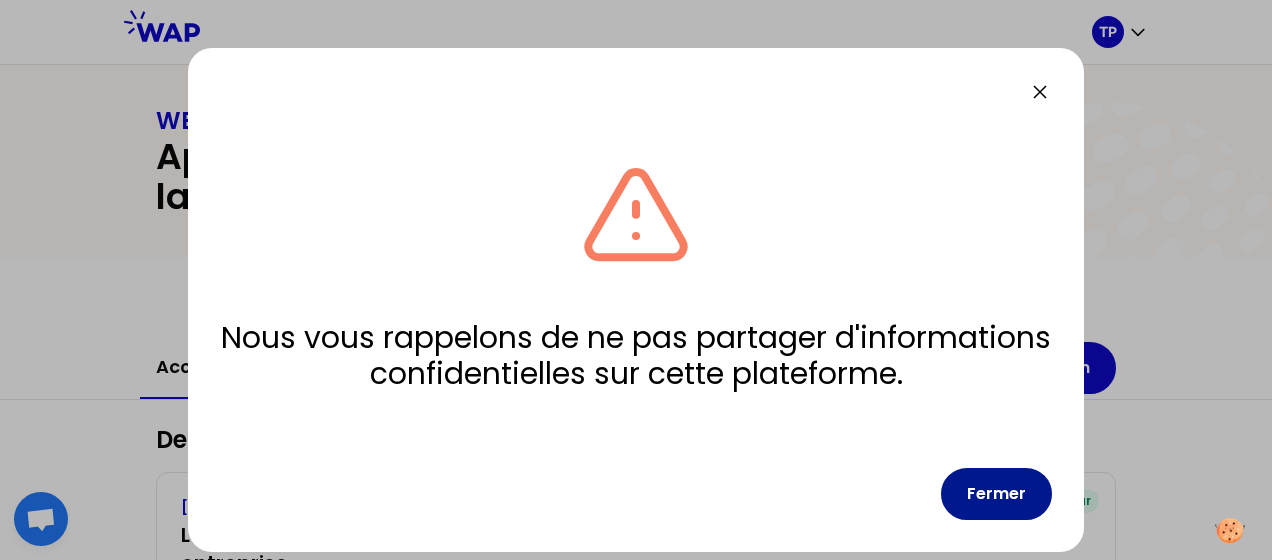 click on "Fermer" at bounding box center [996, 494] 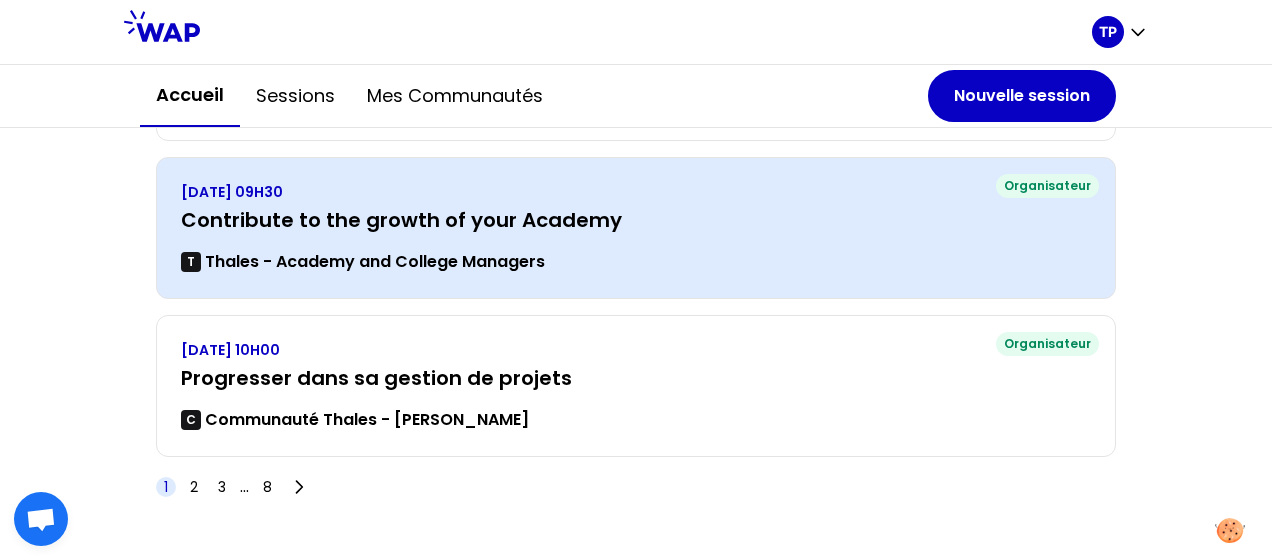scroll, scrollTop: 778, scrollLeft: 0, axis: vertical 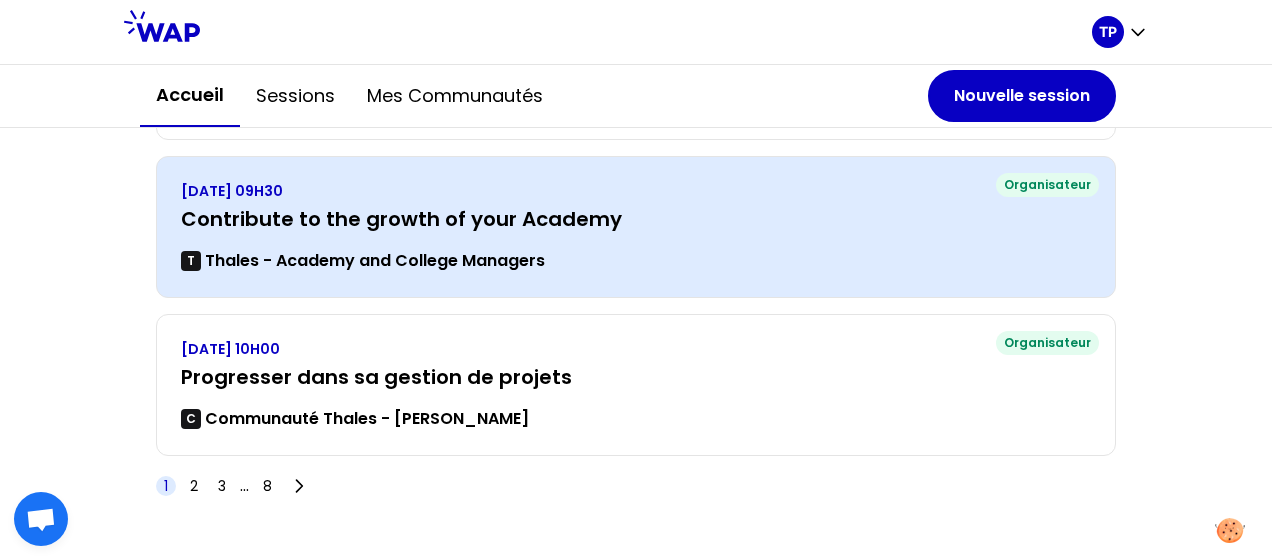 click on "Contribute to the growth of your Academy" at bounding box center (636, 219) 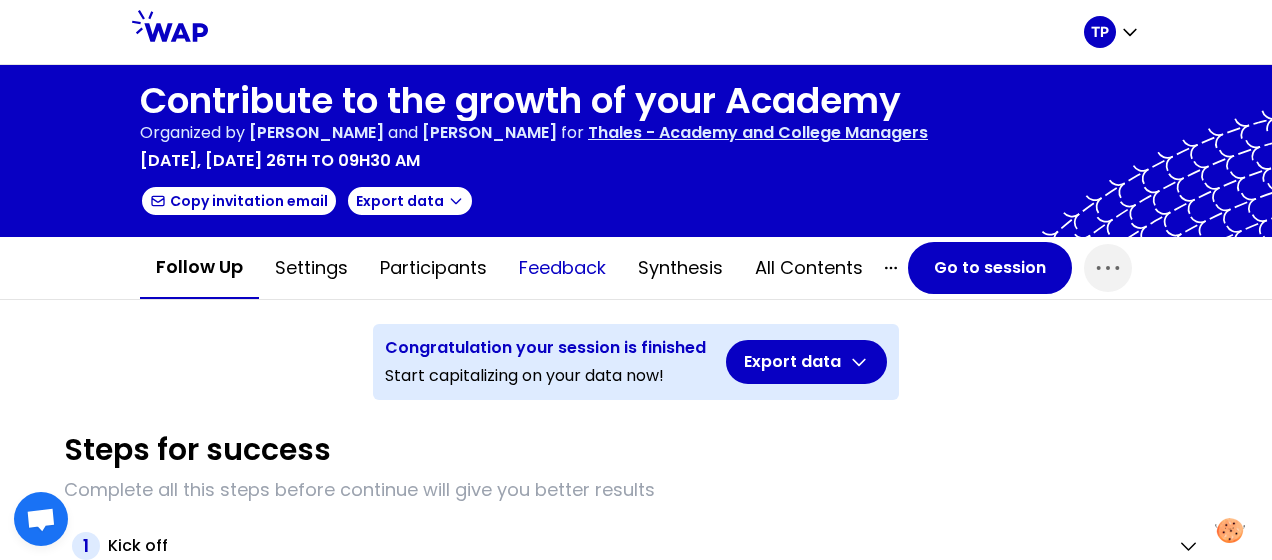 click on "Feedback" at bounding box center (562, 268) 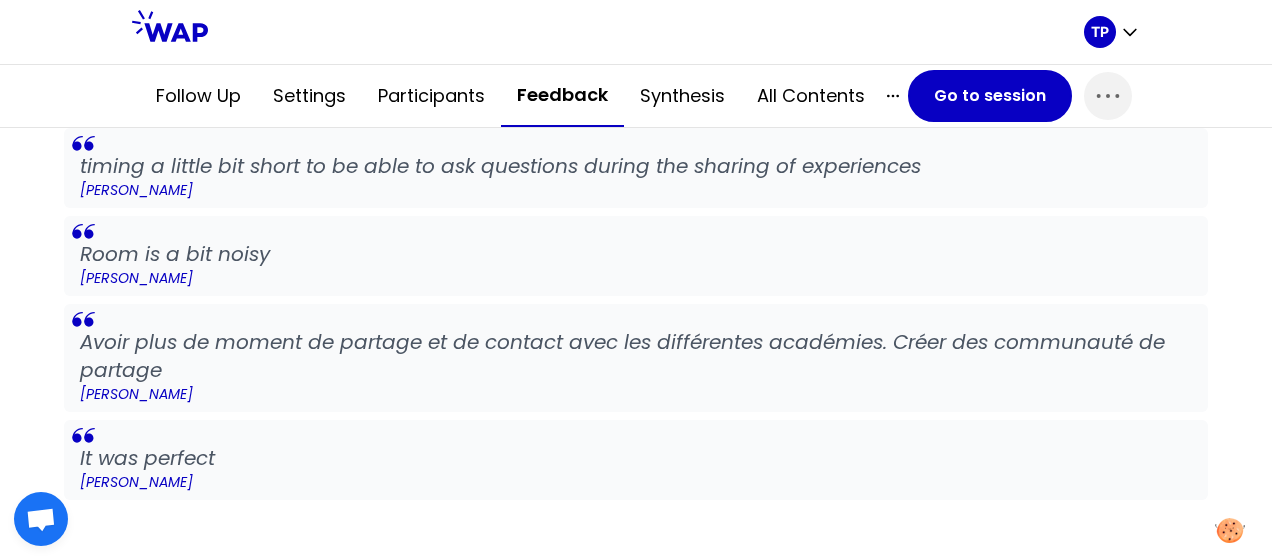scroll, scrollTop: 1149, scrollLeft: 0, axis: vertical 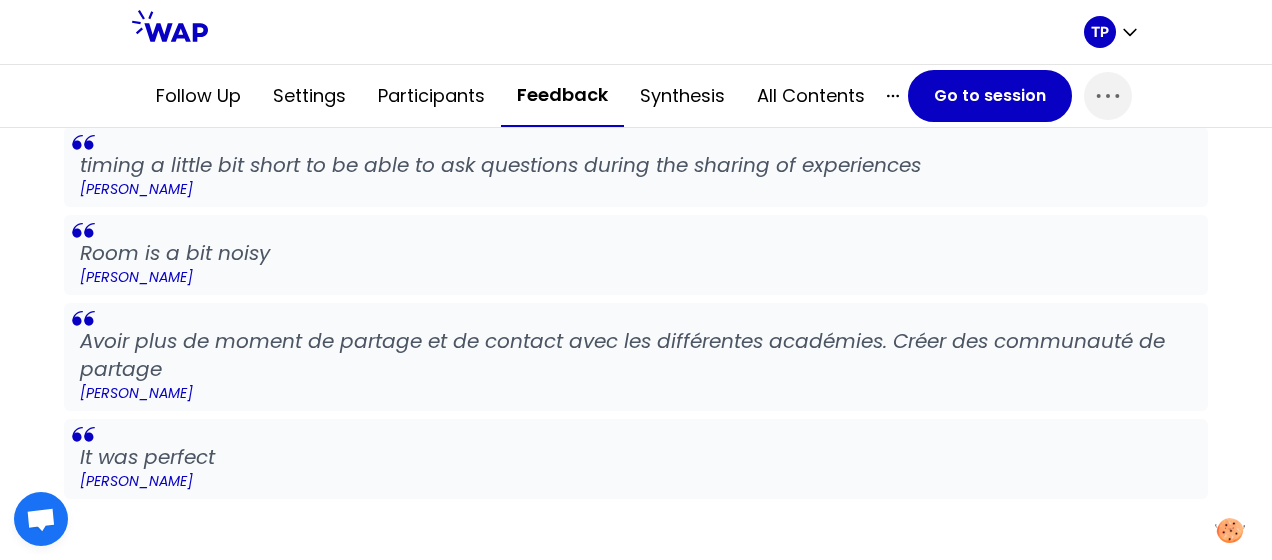 drag, startPoint x: 258, startPoint y: 480, endPoint x: 189, endPoint y: 478, distance: 69.02898 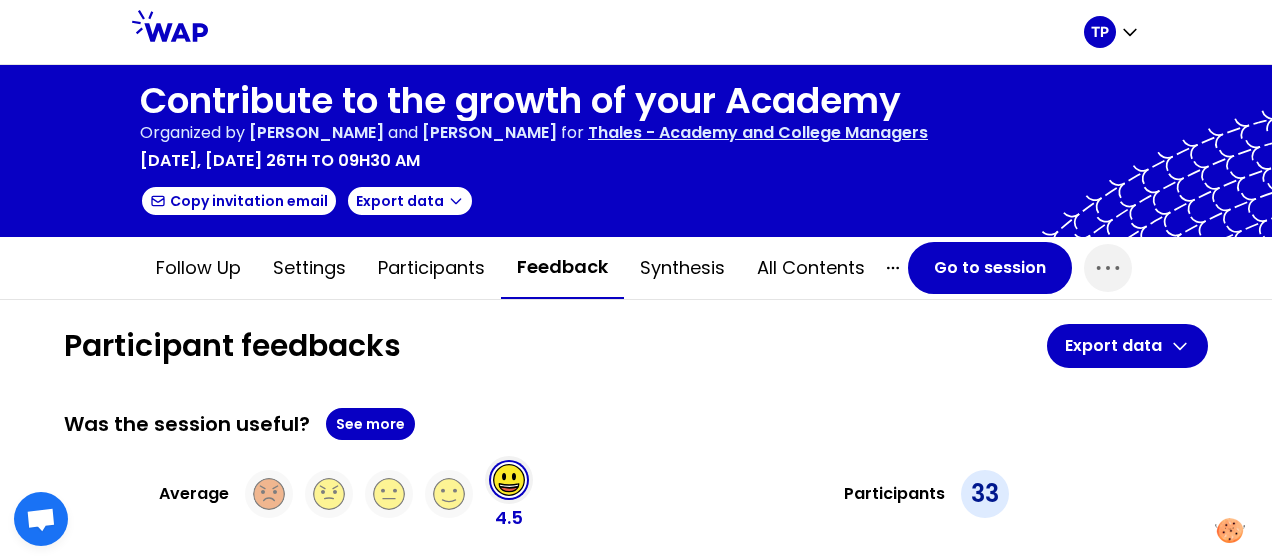 scroll, scrollTop: 166, scrollLeft: 0, axis: vertical 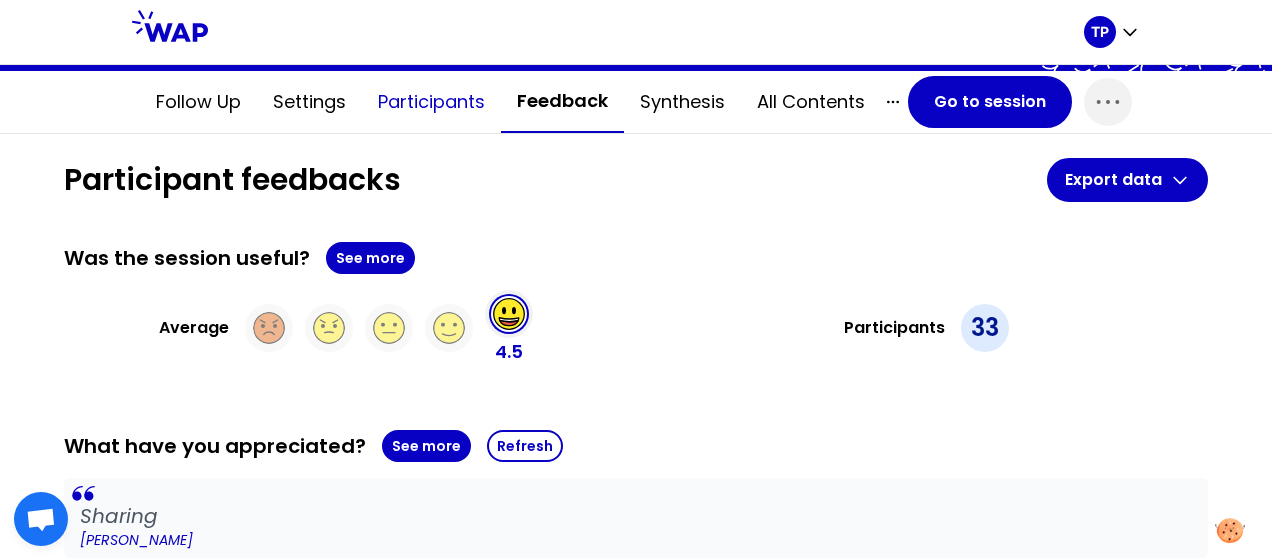 click on "Participants" at bounding box center [431, 102] 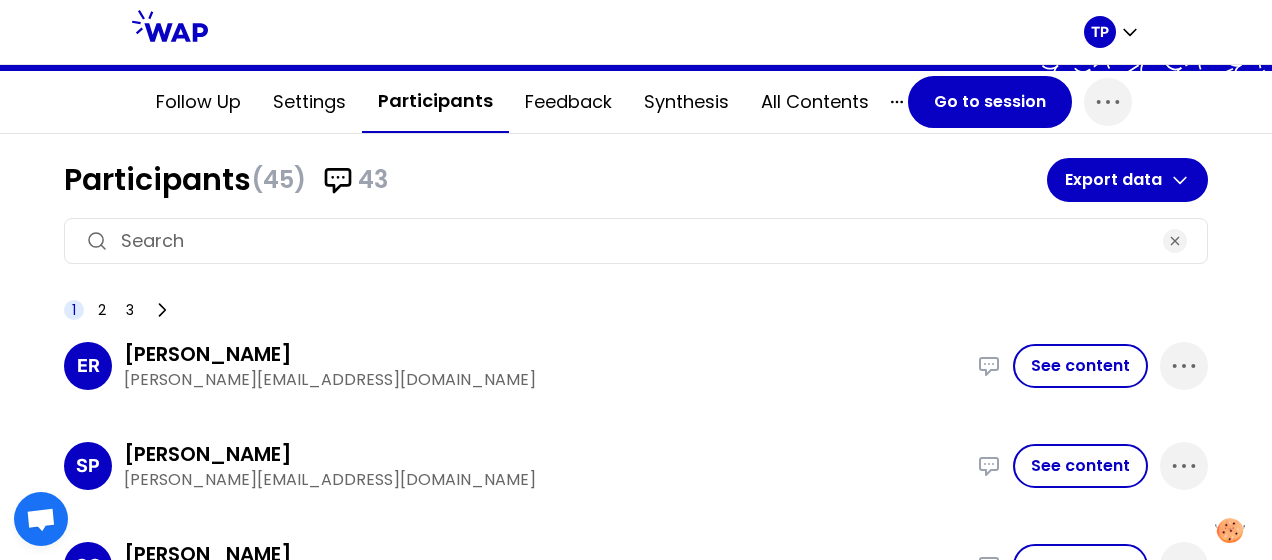 scroll, scrollTop: 0, scrollLeft: 0, axis: both 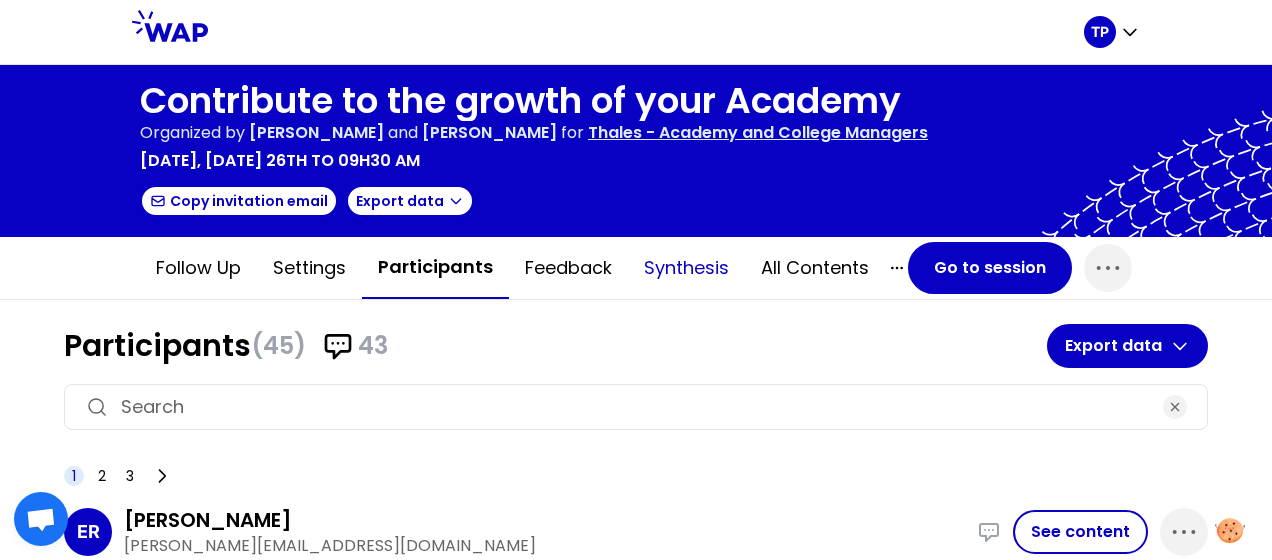 click on "Synthesis" at bounding box center (686, 268) 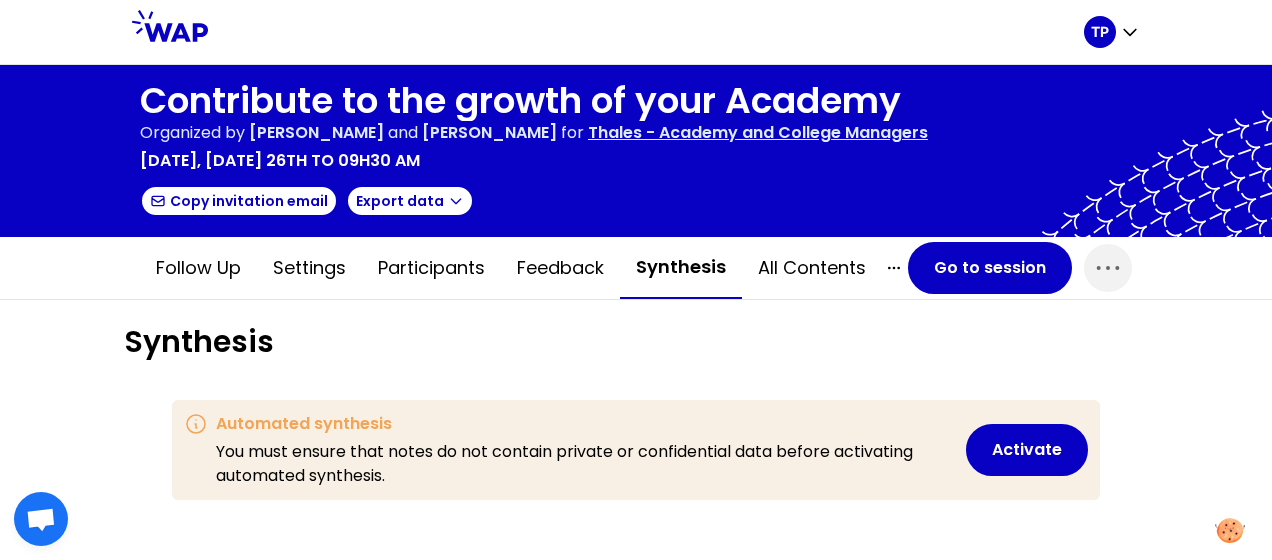 scroll, scrollTop: 9616, scrollLeft: 9435, axis: both 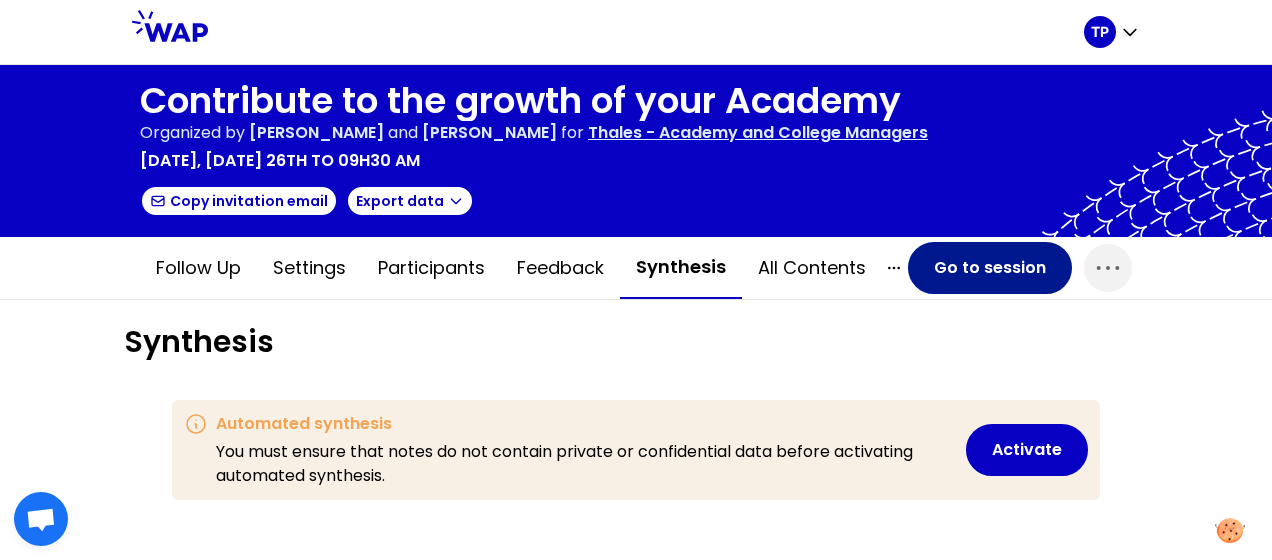 click on "Go to session" at bounding box center (990, 268) 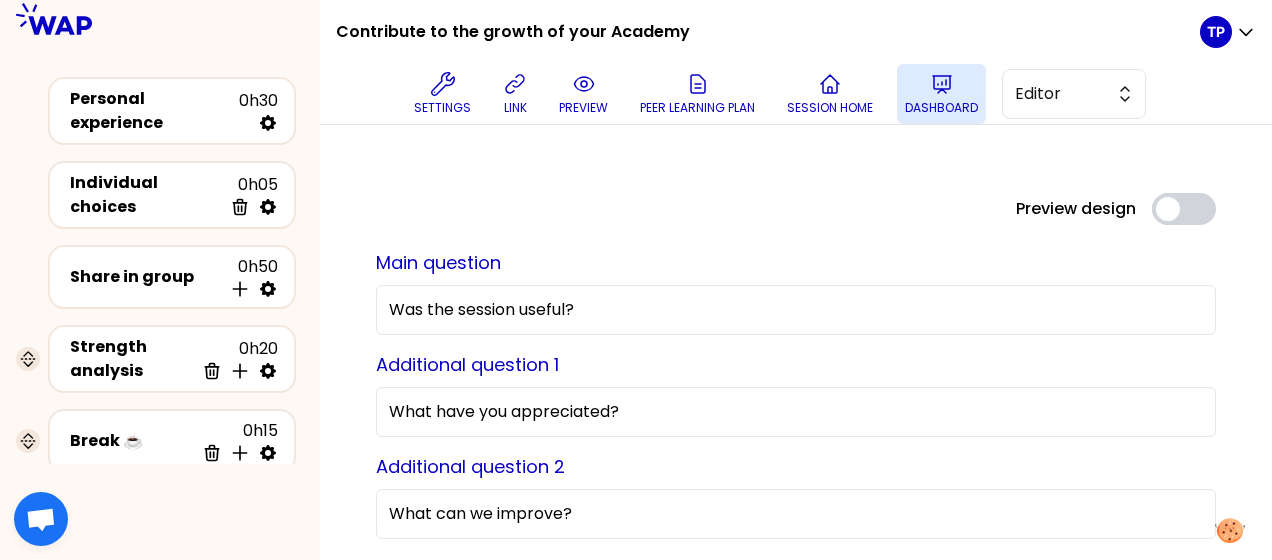 click on "Dashboard" at bounding box center (941, 94) 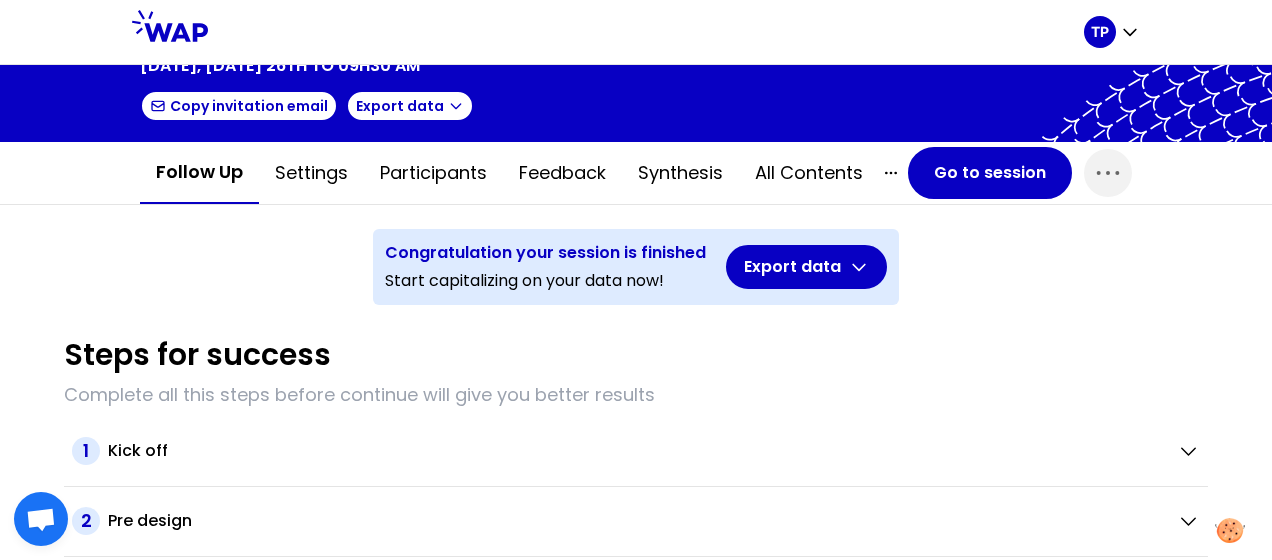 scroll, scrollTop: 26, scrollLeft: 0, axis: vertical 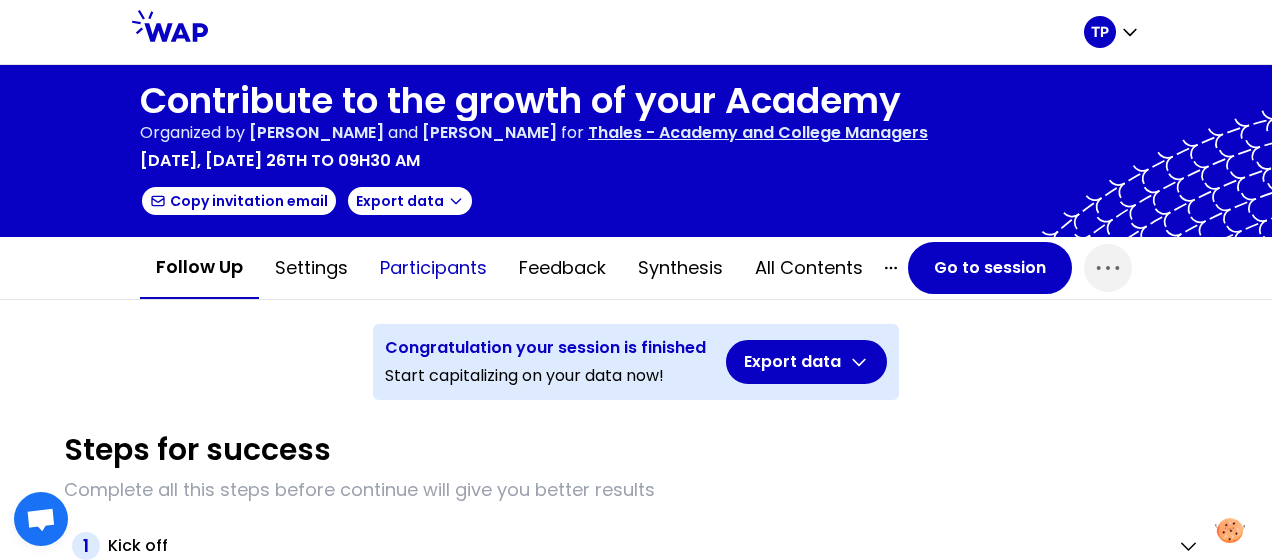 click on "Participants" at bounding box center [433, 268] 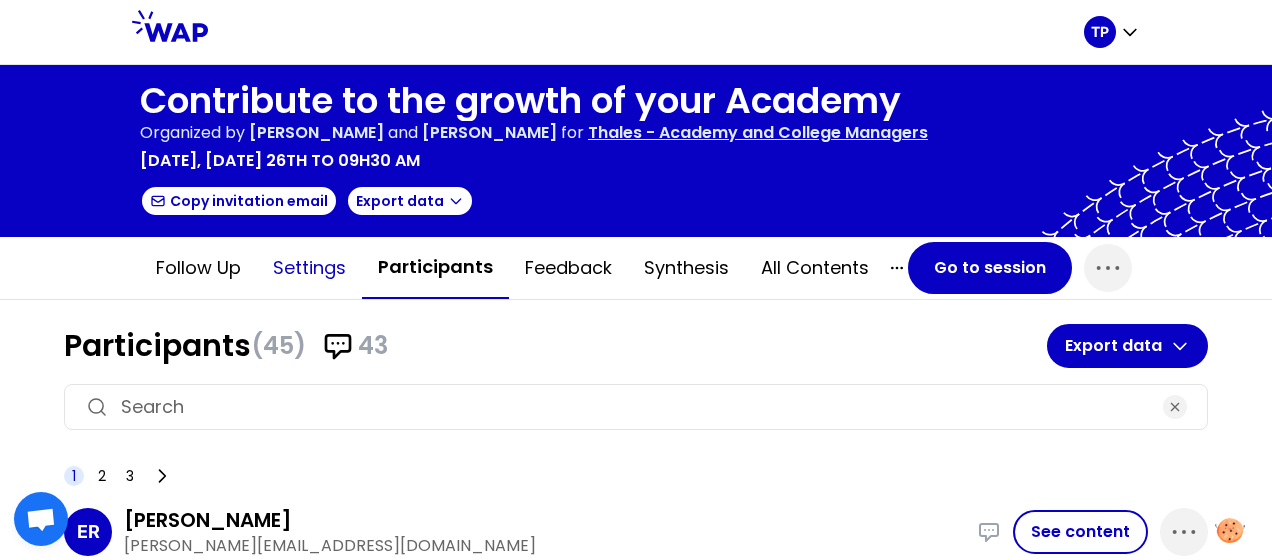 click on "Settings" at bounding box center [309, 268] 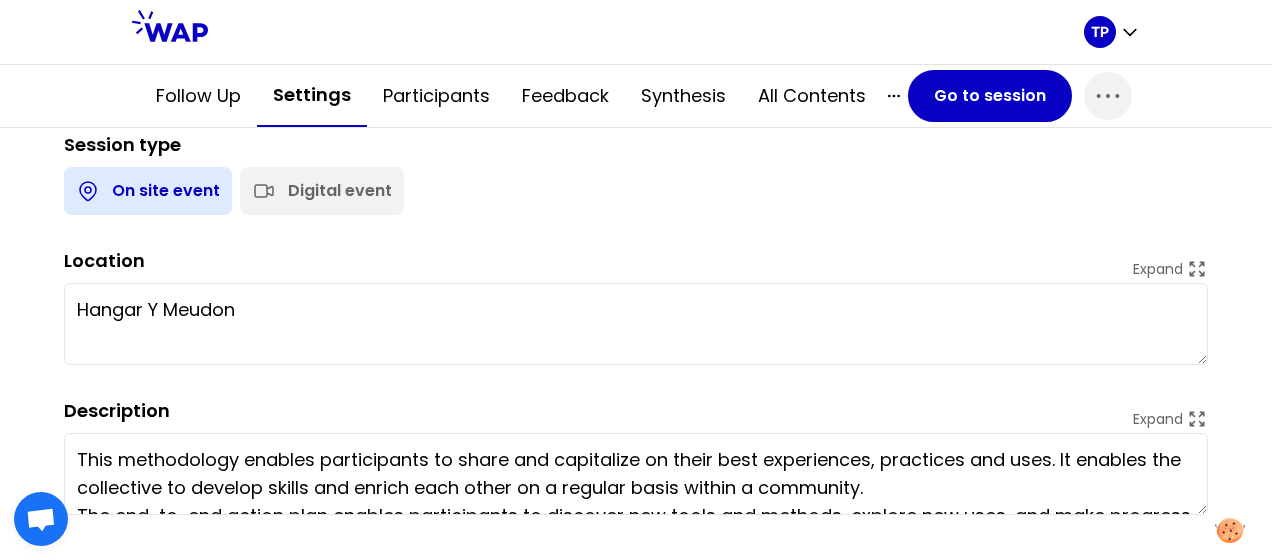 scroll, scrollTop: 1082, scrollLeft: 0, axis: vertical 